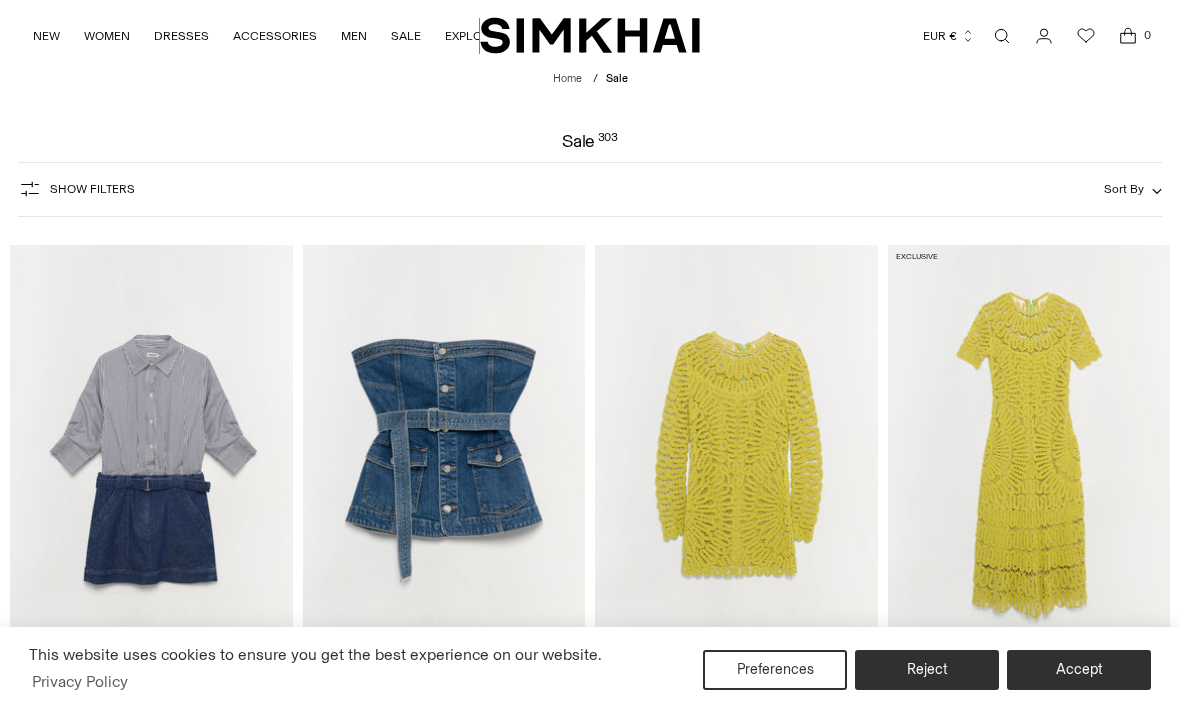 scroll, scrollTop: 0, scrollLeft: 0, axis: both 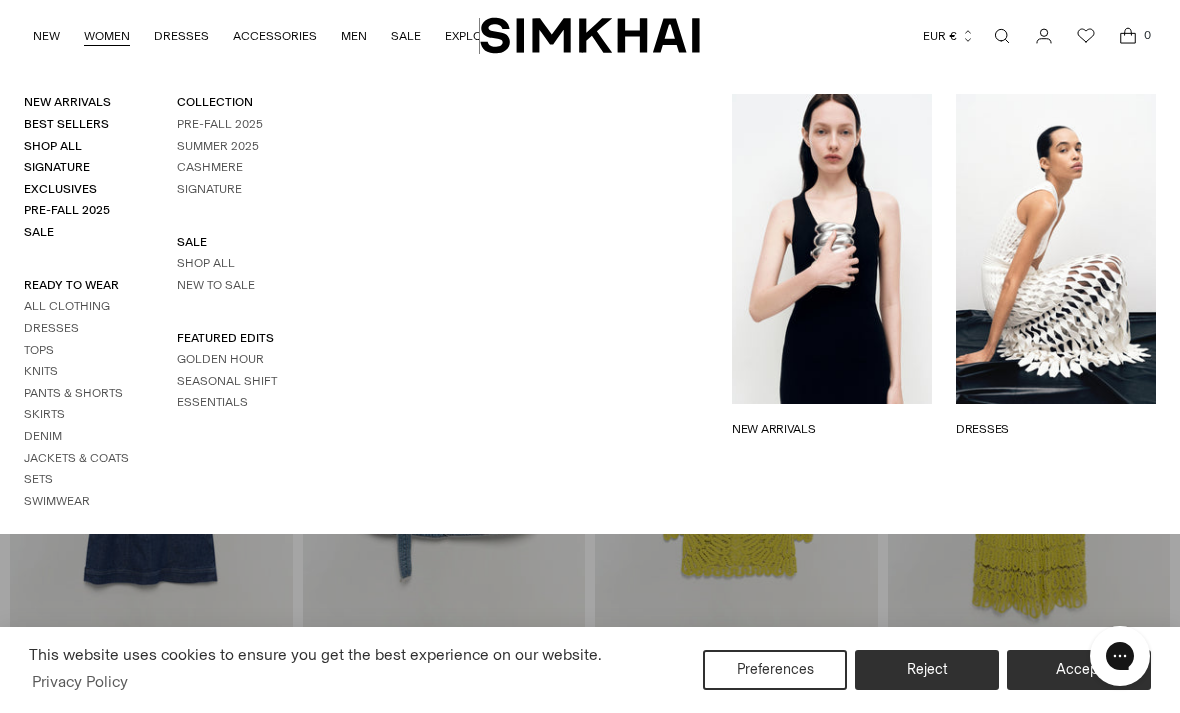 click on "All Clothing" at bounding box center [67, 306] 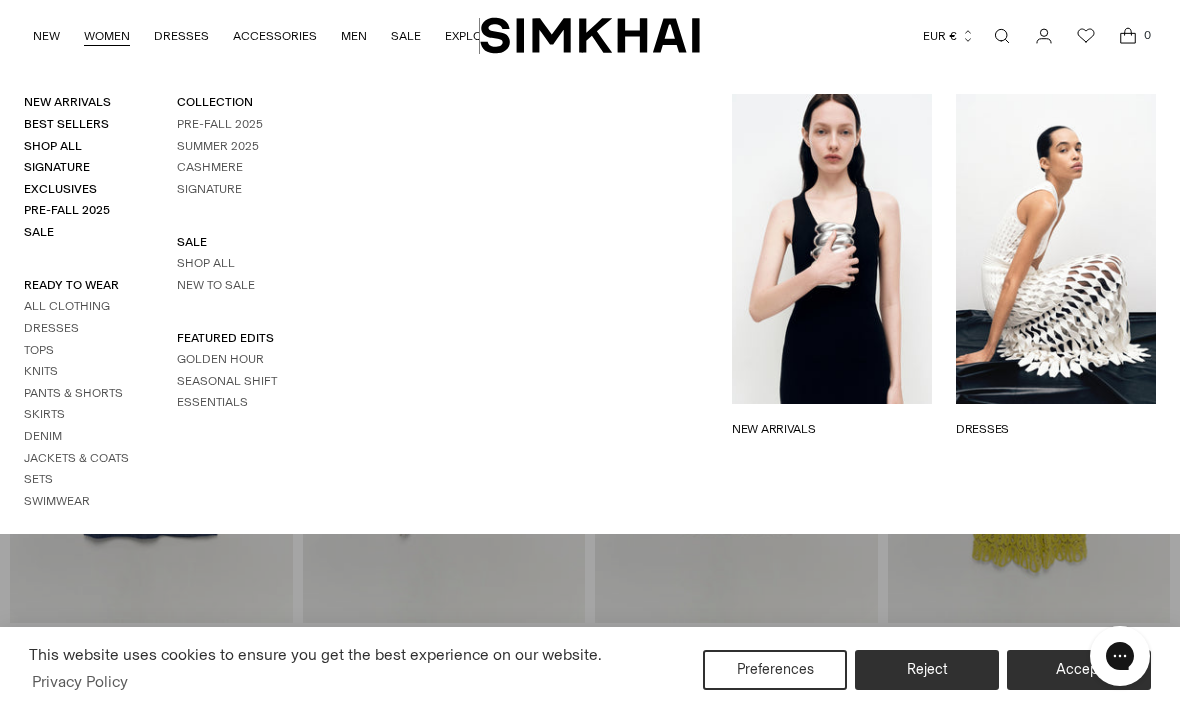 scroll, scrollTop: 54, scrollLeft: 0, axis: vertical 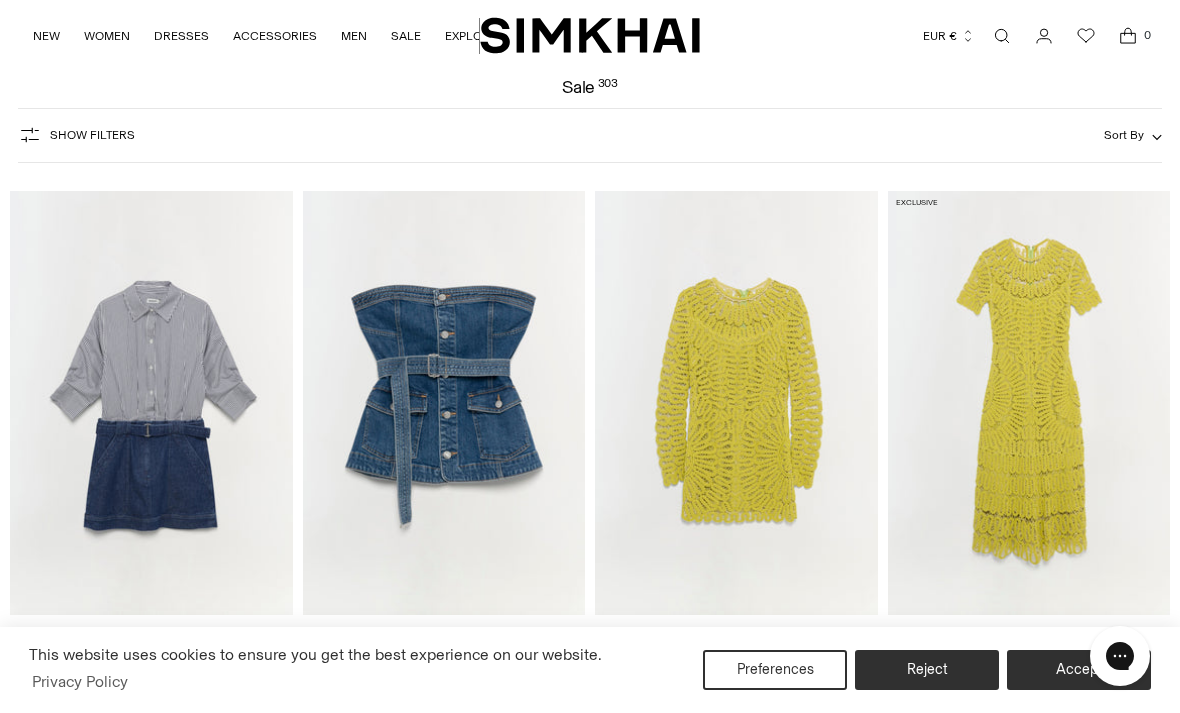 click at bounding box center [1029, 403] 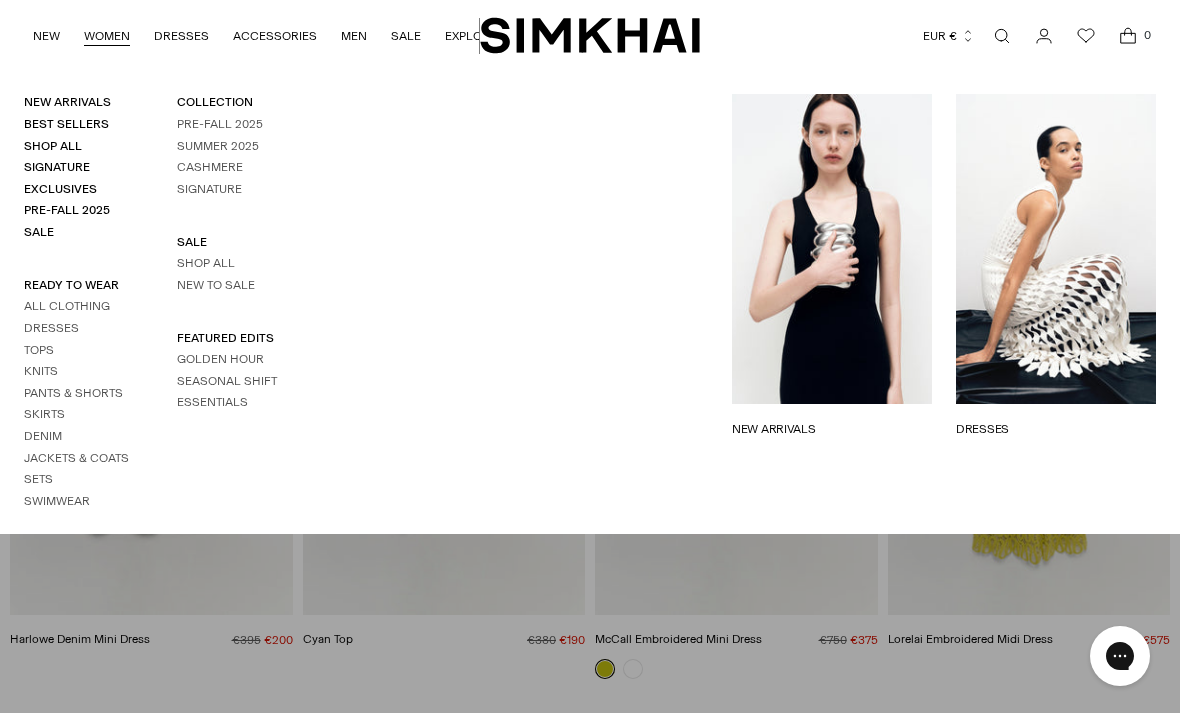 click on "All Clothing" at bounding box center [67, 306] 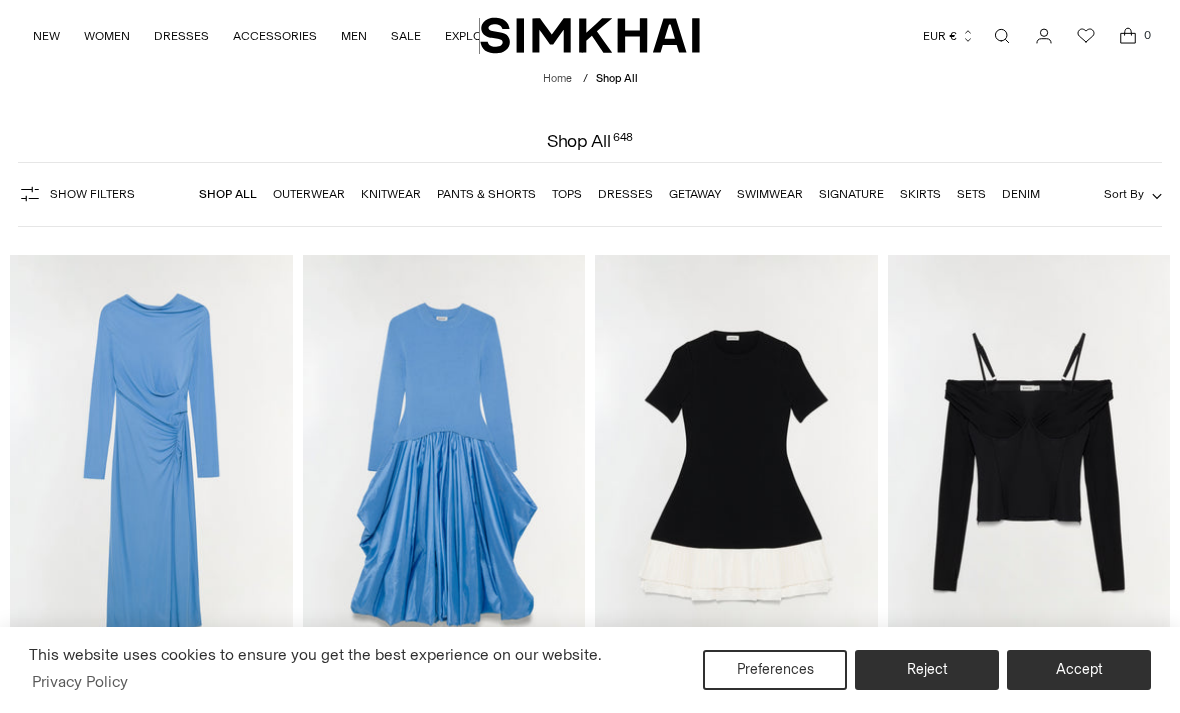 scroll, scrollTop: 0, scrollLeft: 0, axis: both 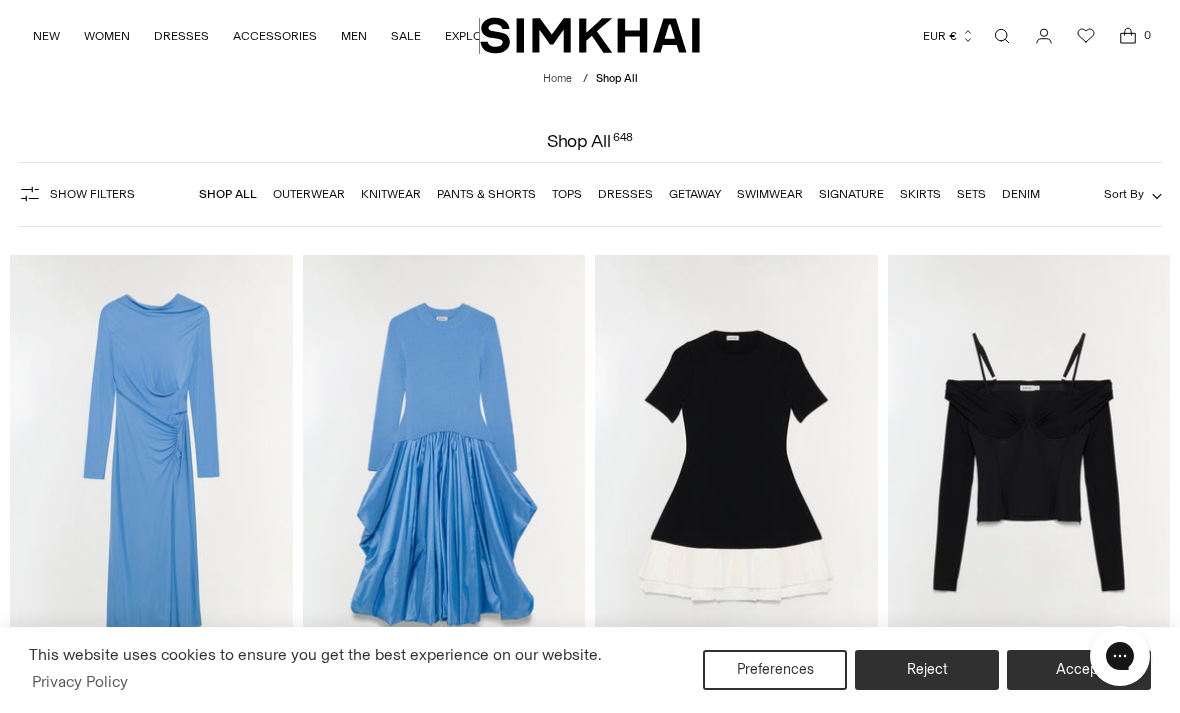 click on "Chat with us" at bounding box center (1120, 656) 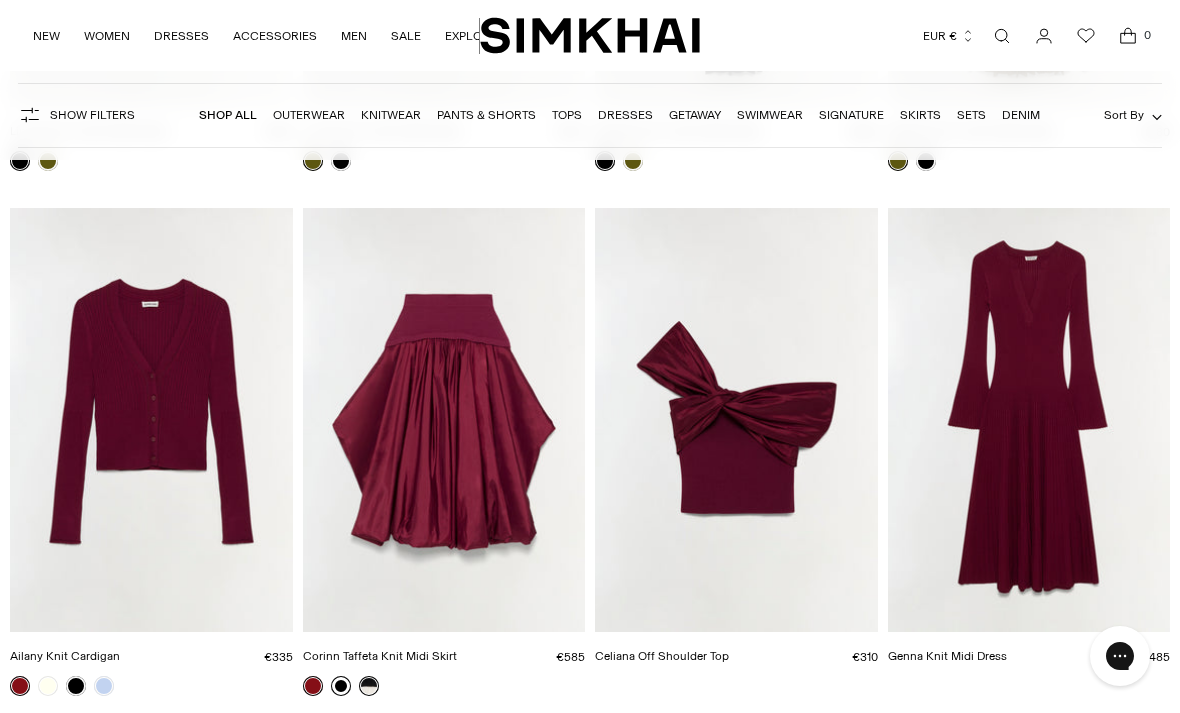 scroll, scrollTop: 3197, scrollLeft: 0, axis: vertical 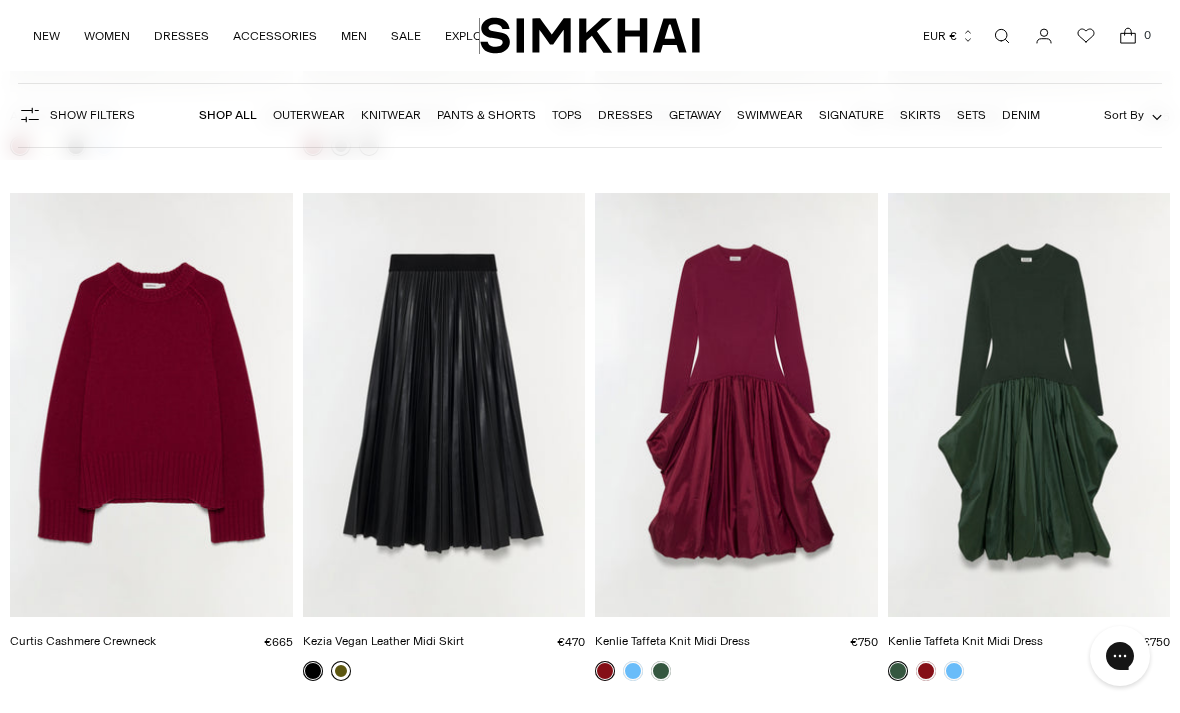 click at bounding box center (341, 671) 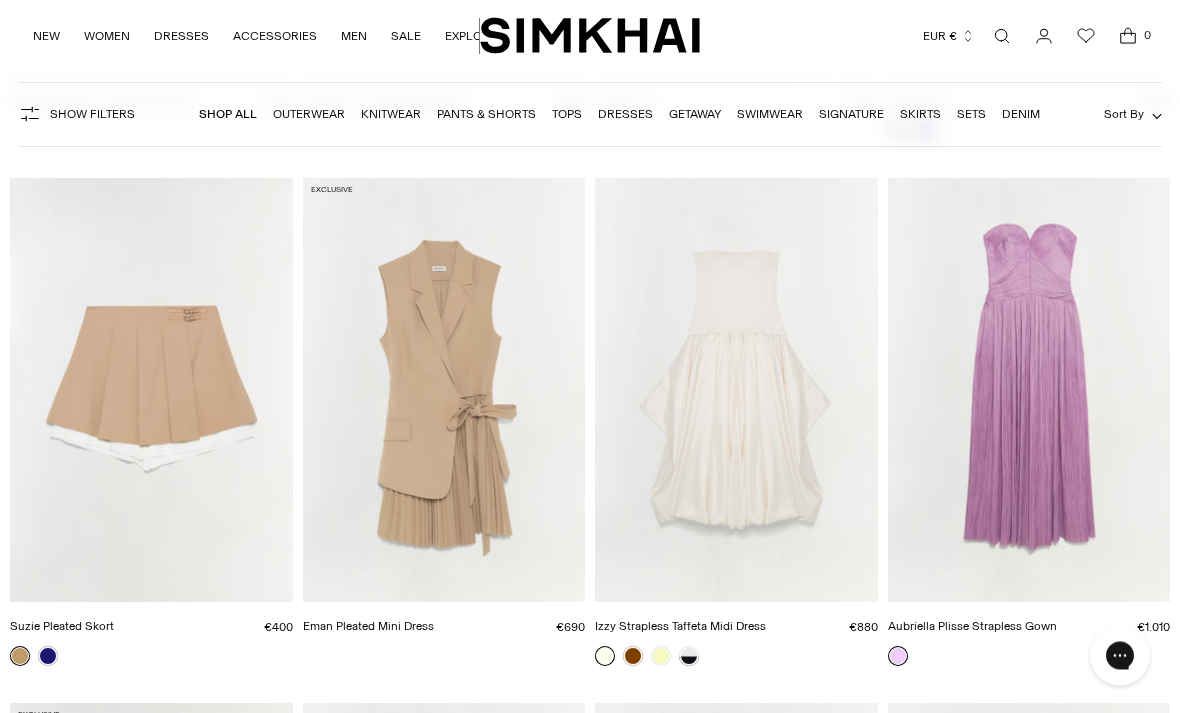 scroll, scrollTop: 11622, scrollLeft: 0, axis: vertical 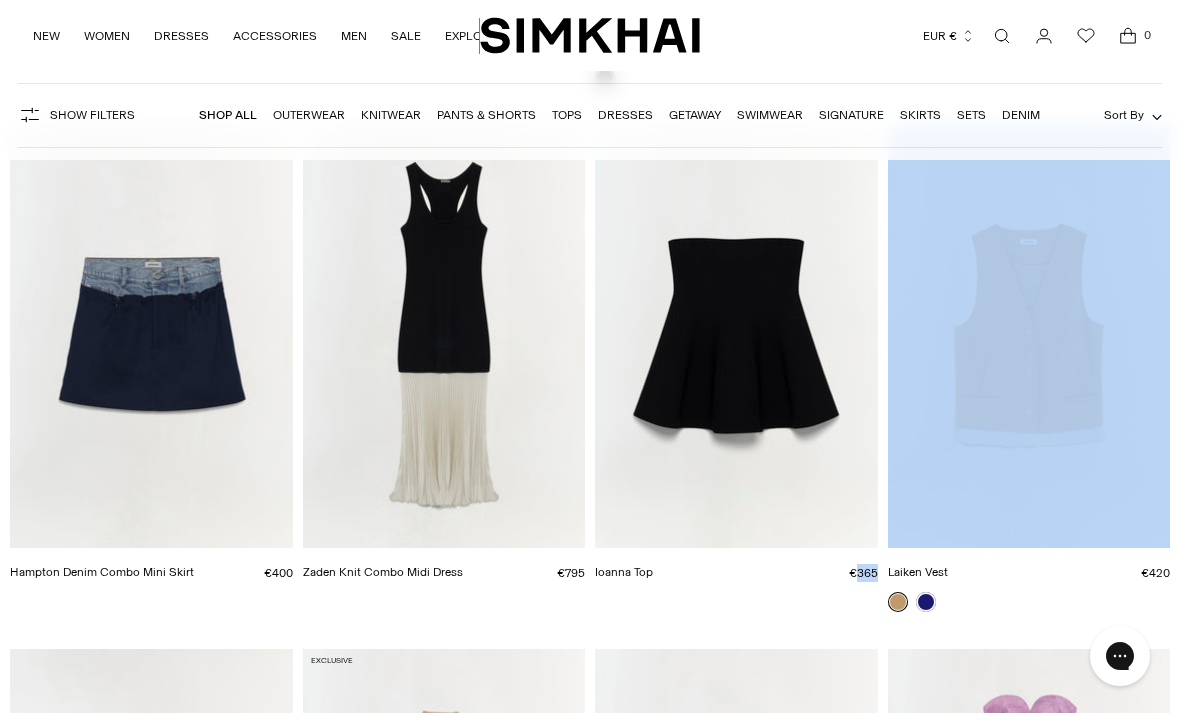 click at bounding box center [1029, 608] 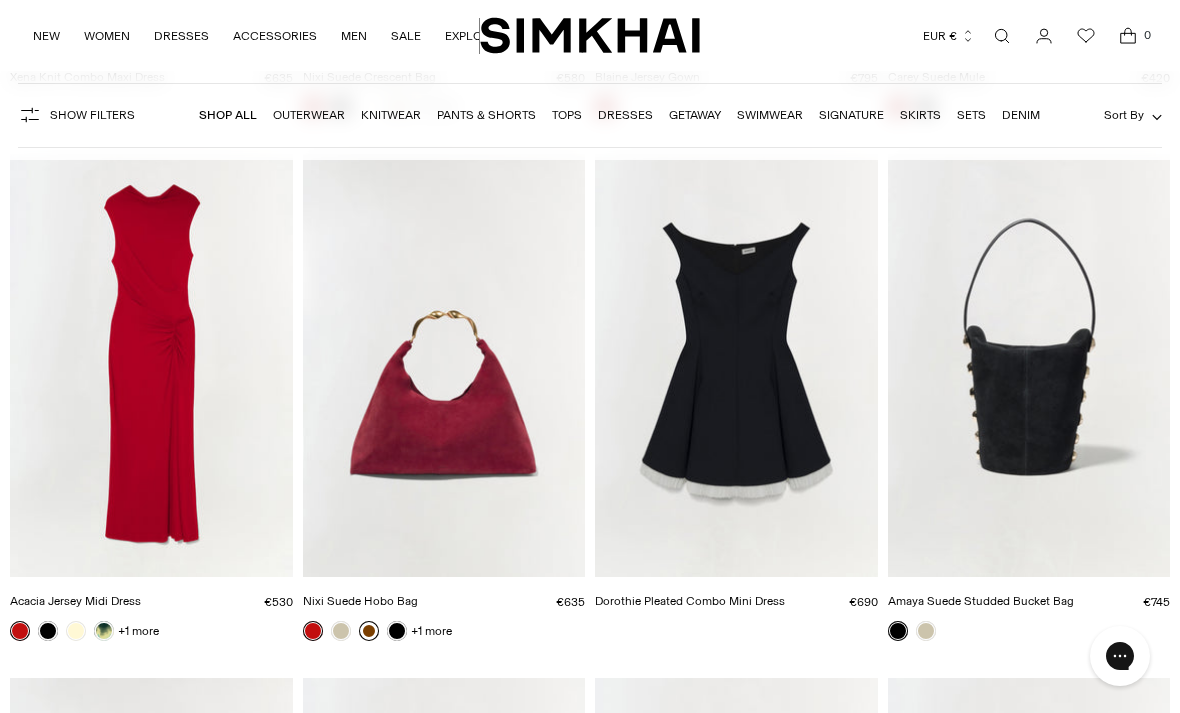 scroll, scrollTop: 13221, scrollLeft: 0, axis: vertical 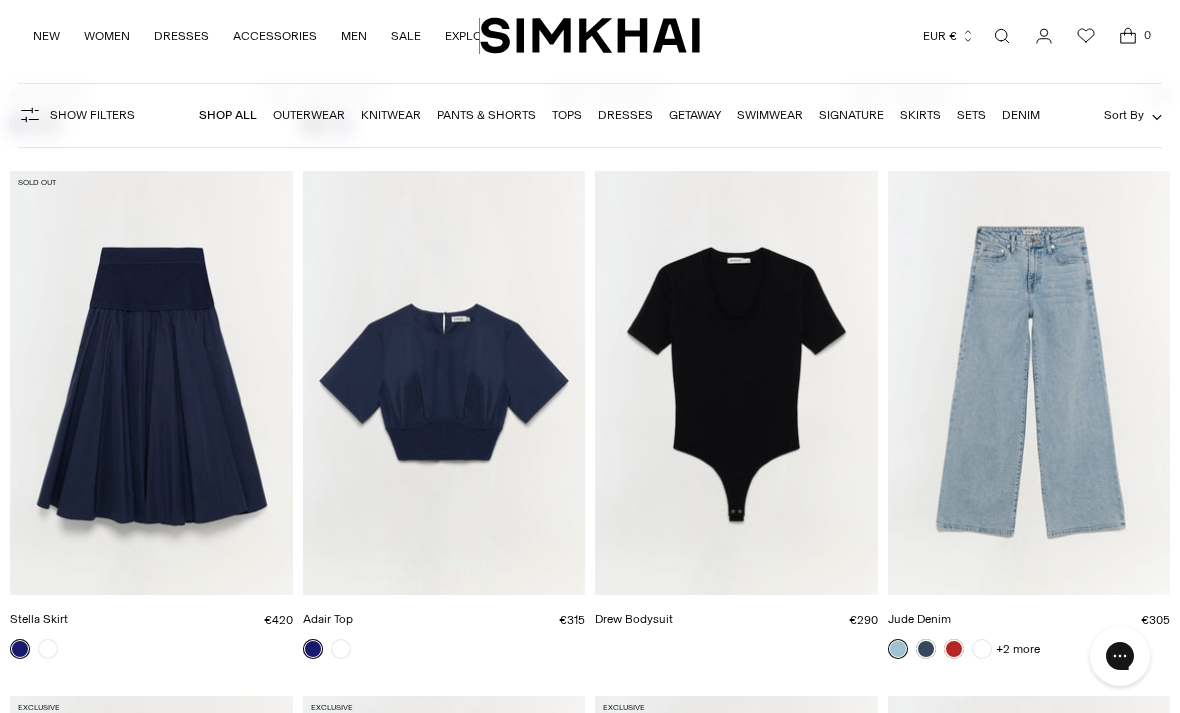 click at bounding box center (48, 649) 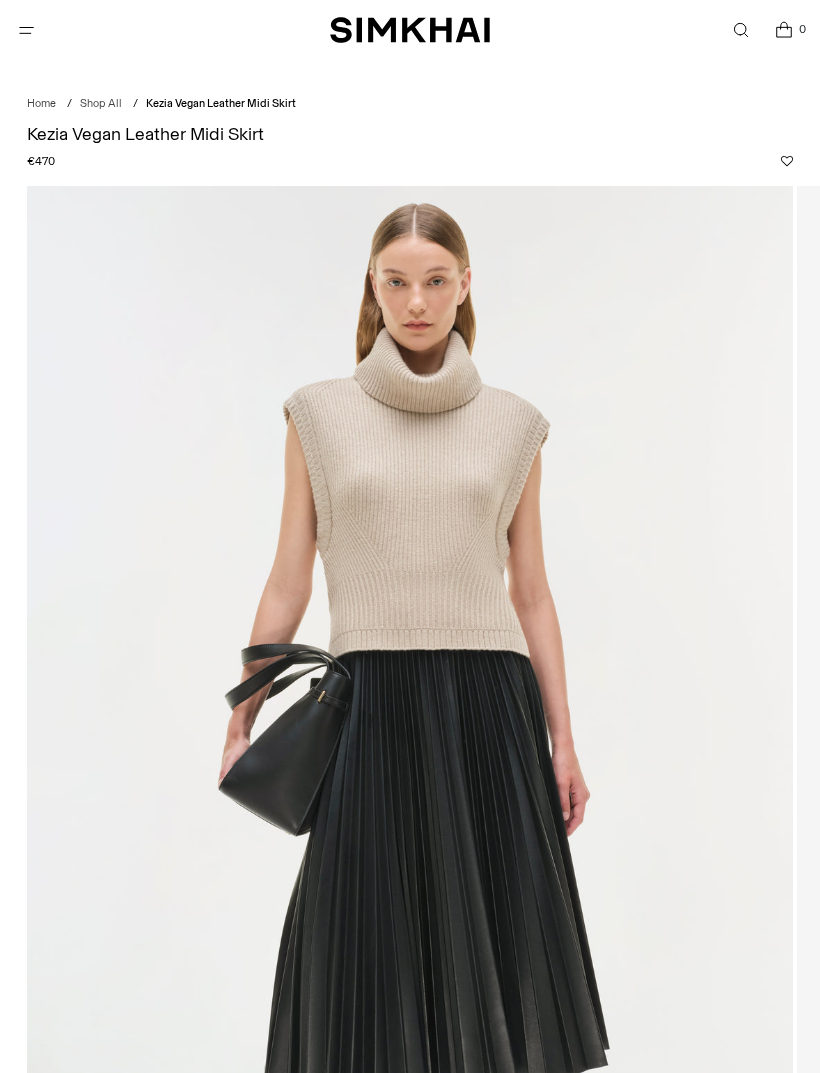 scroll, scrollTop: 0, scrollLeft: 0, axis: both 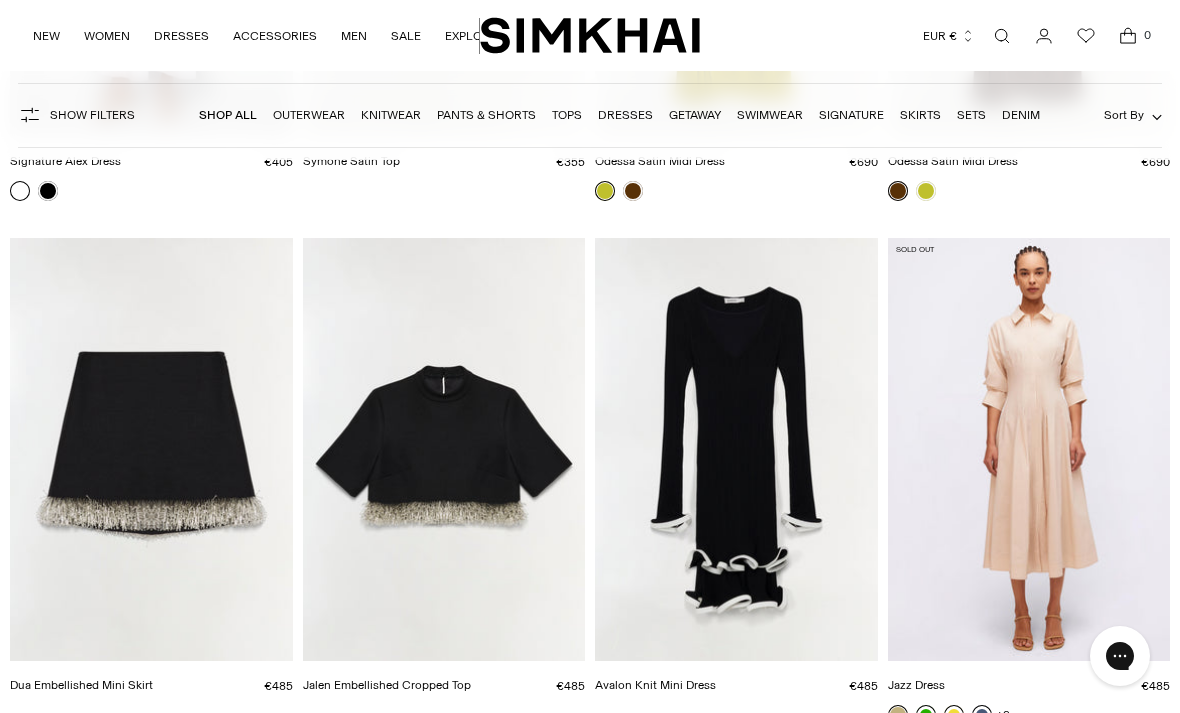 click at bounding box center (736, 450) 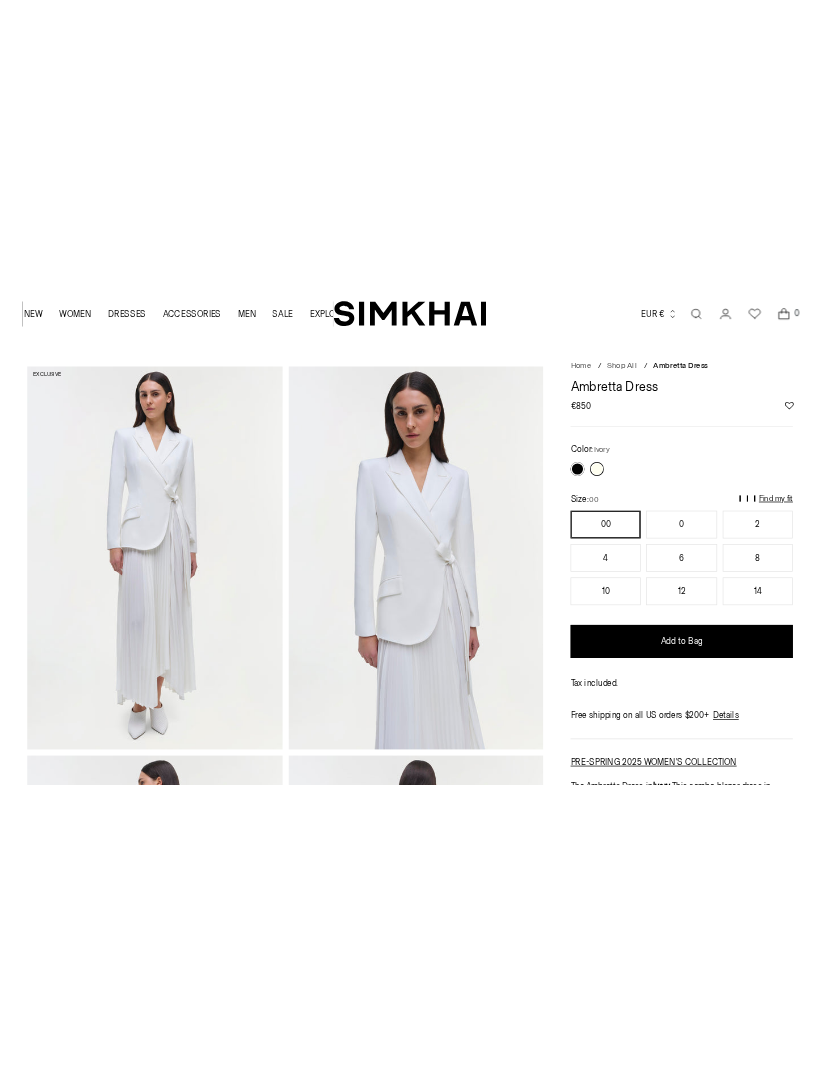 scroll, scrollTop: 0, scrollLeft: 0, axis: both 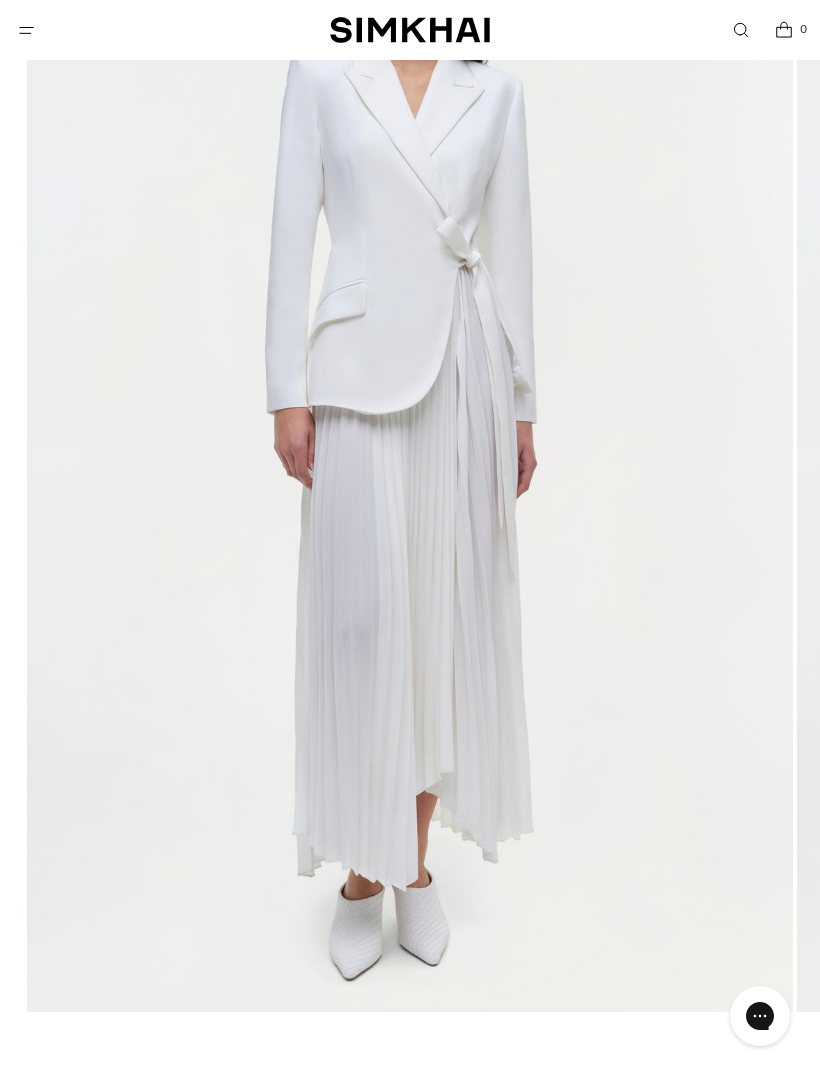 click at bounding box center [37, 1104] 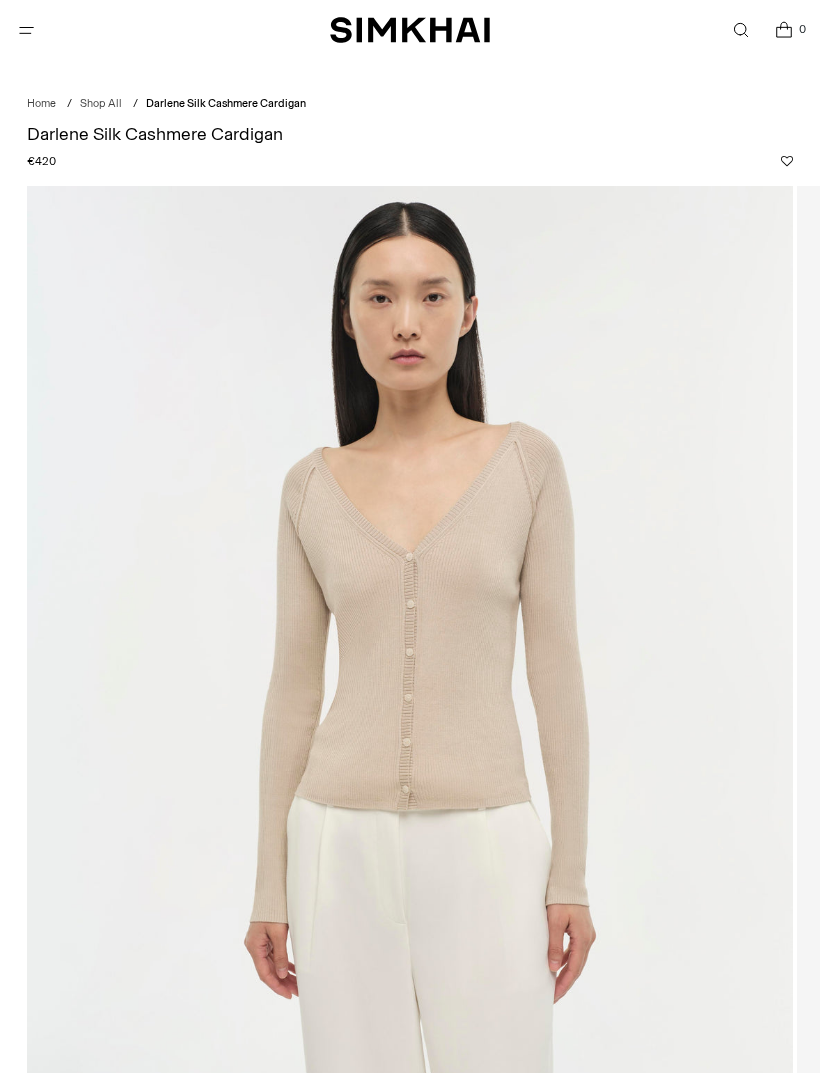 scroll, scrollTop: 0, scrollLeft: 0, axis: both 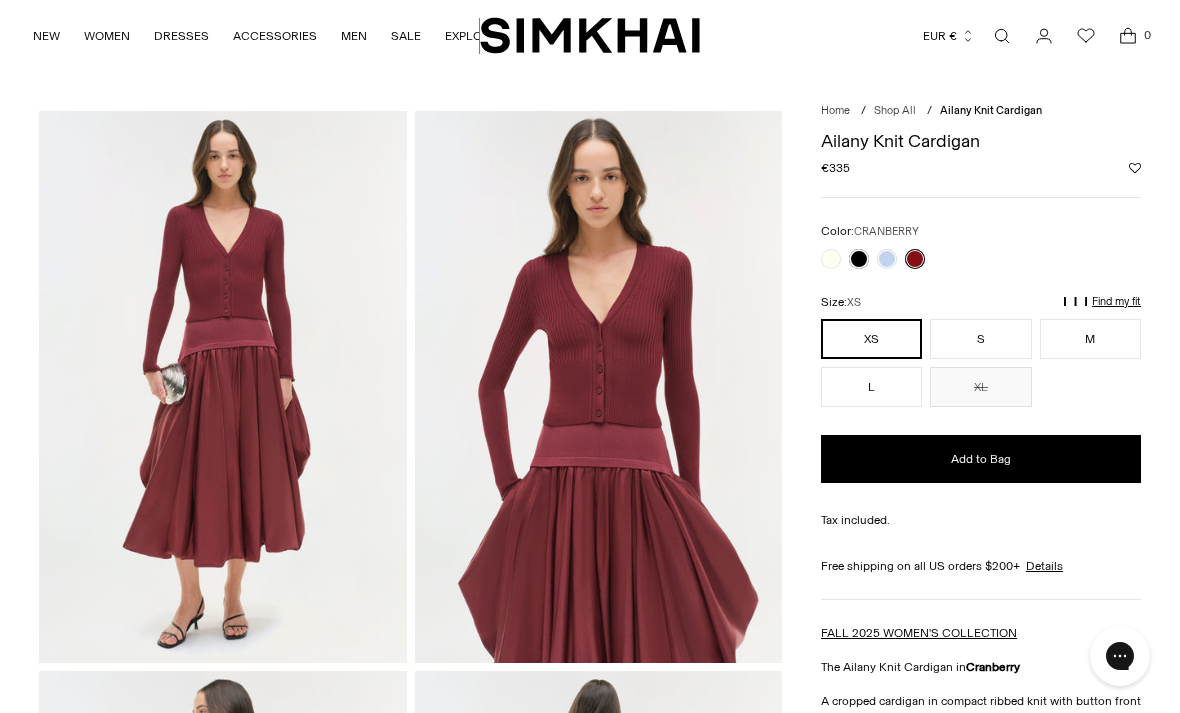 click at bounding box center [831, 259] 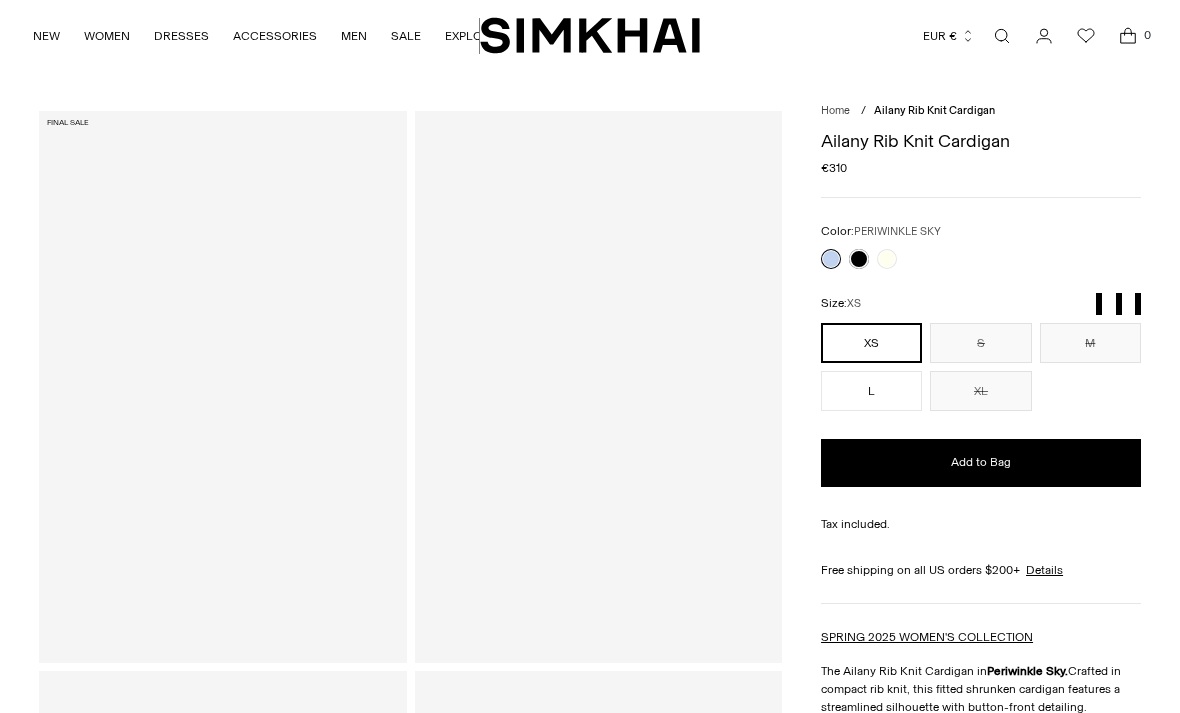 scroll, scrollTop: 0, scrollLeft: 0, axis: both 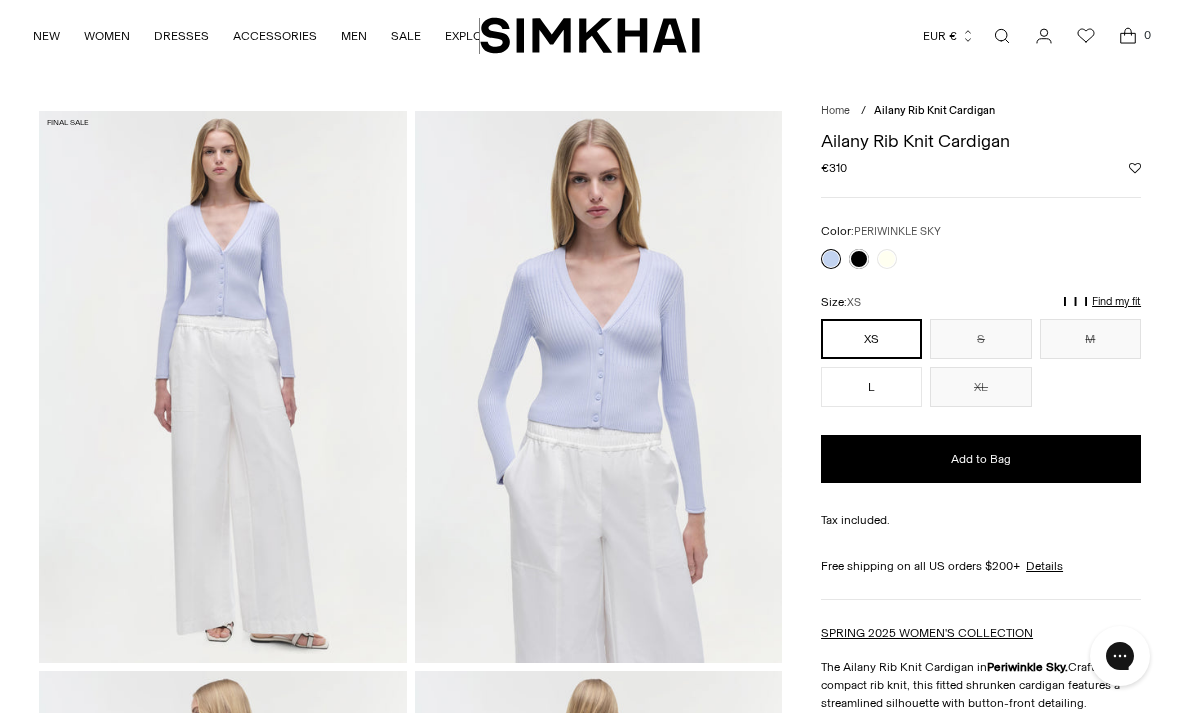 click at bounding box center (859, 259) 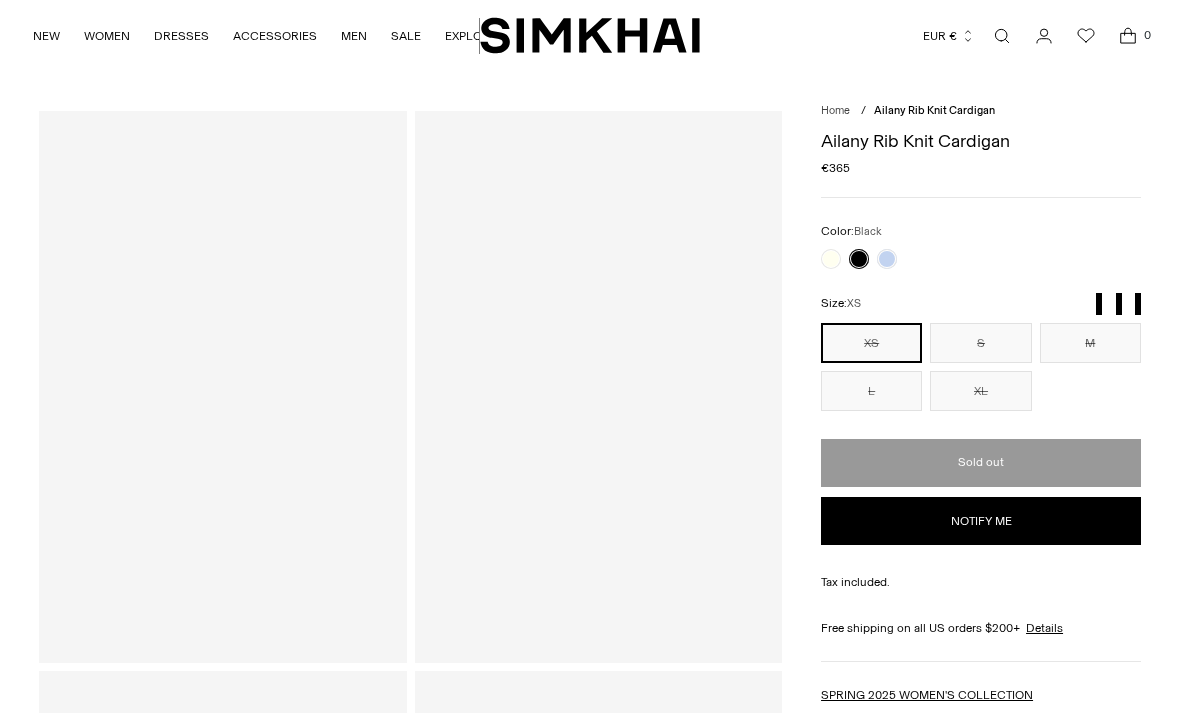 scroll, scrollTop: 0, scrollLeft: 0, axis: both 